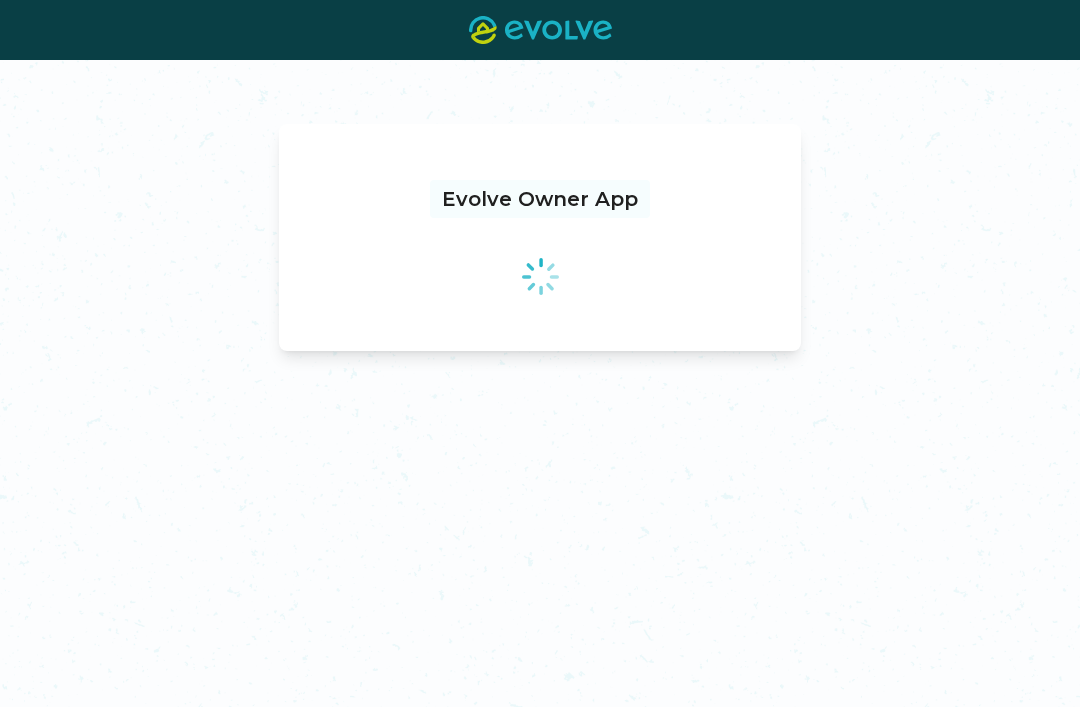 scroll, scrollTop: 0, scrollLeft: 0, axis: both 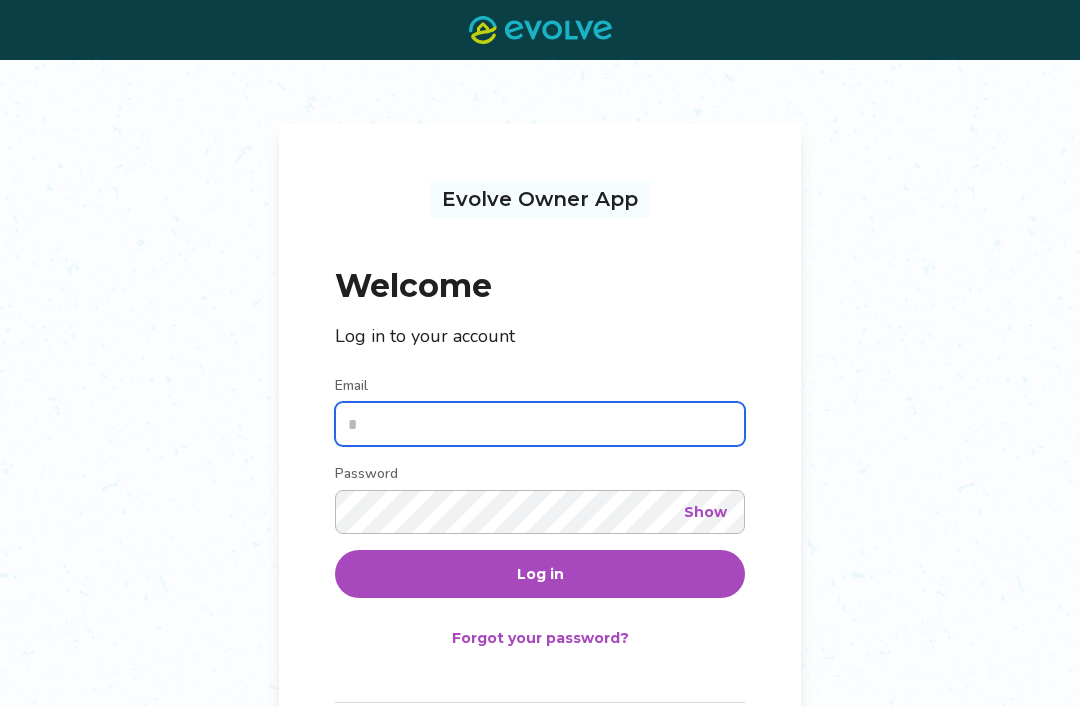 click on "Email" at bounding box center (540, 424) 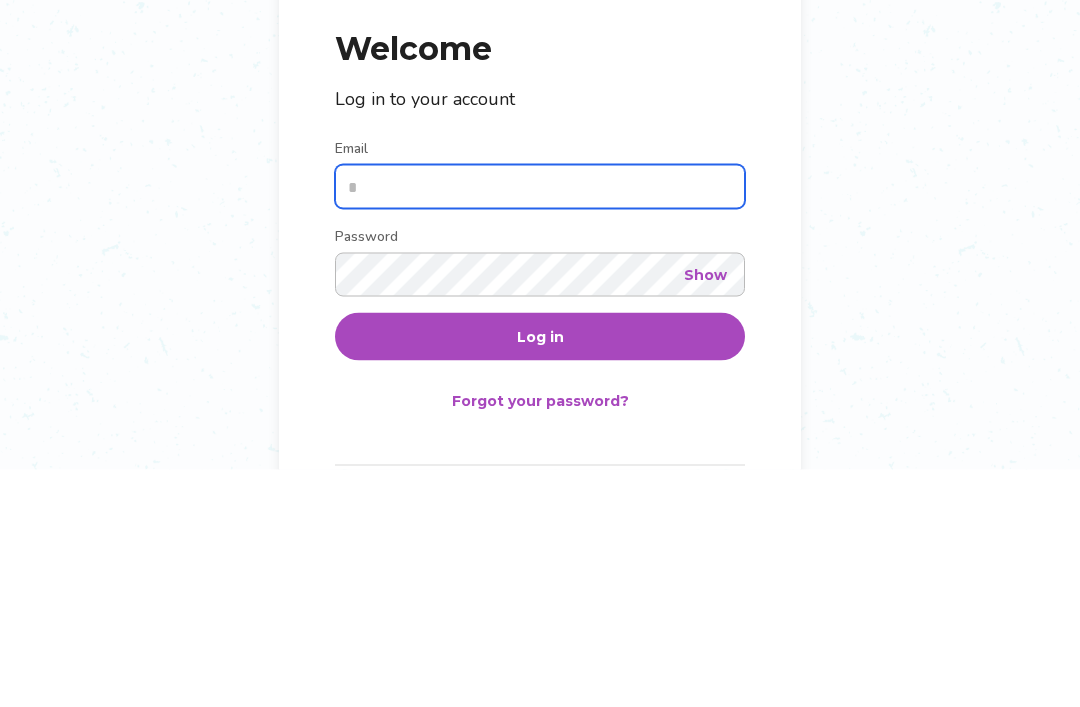 type on "**********" 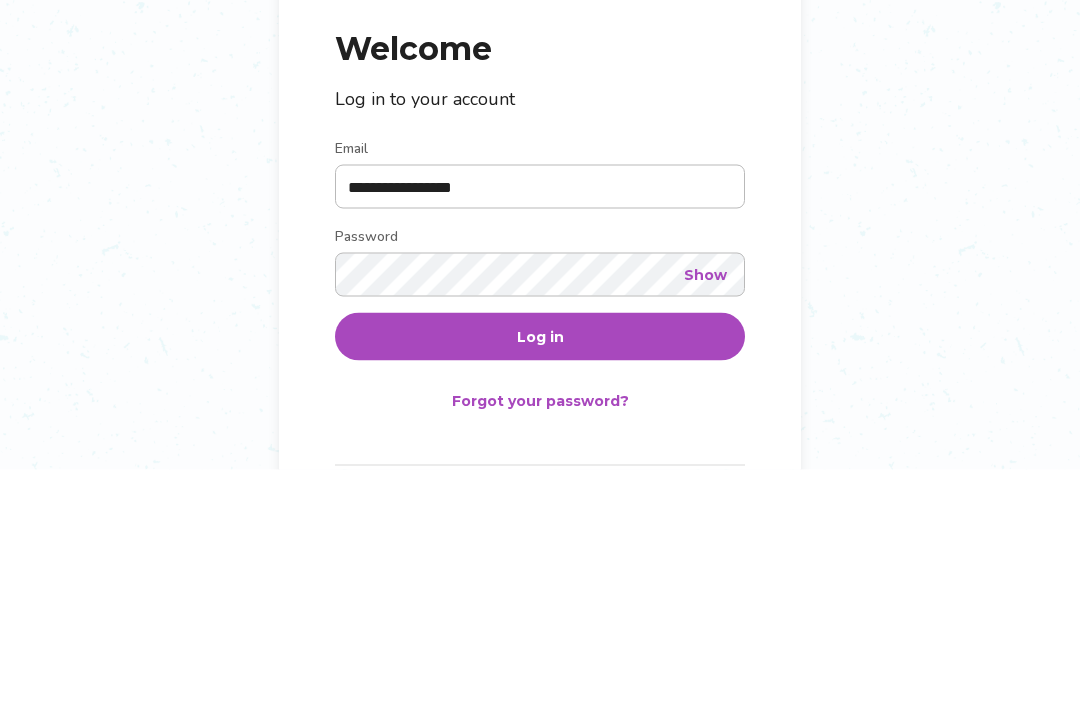 click on "Log in" at bounding box center (540, 574) 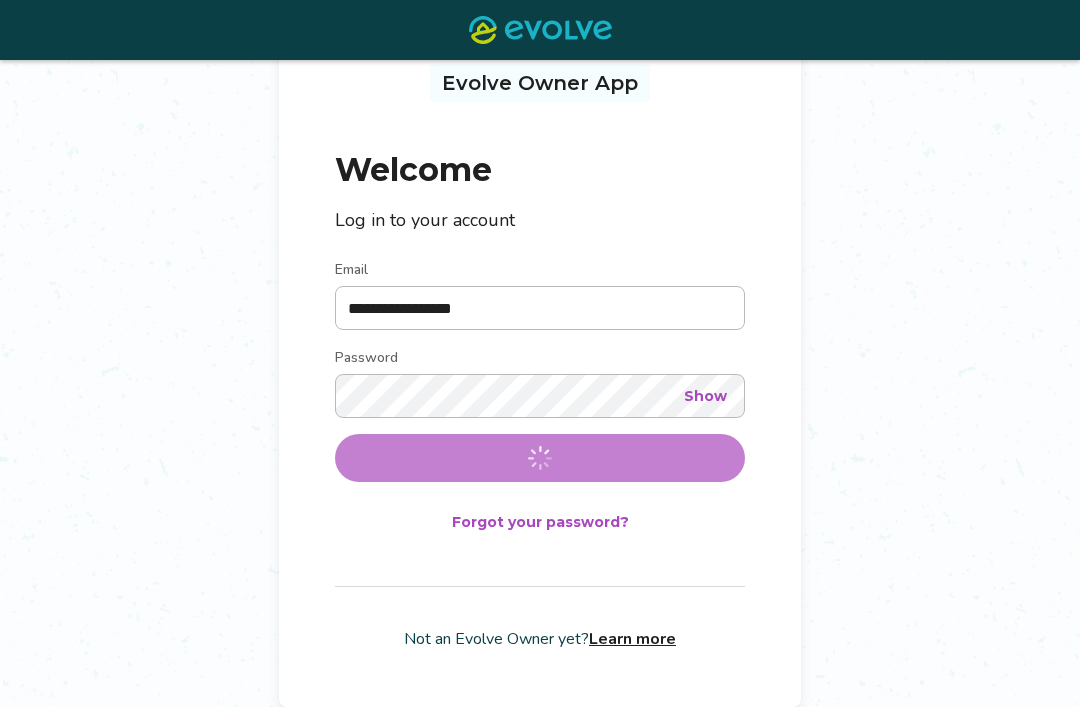 scroll, scrollTop: 0, scrollLeft: 0, axis: both 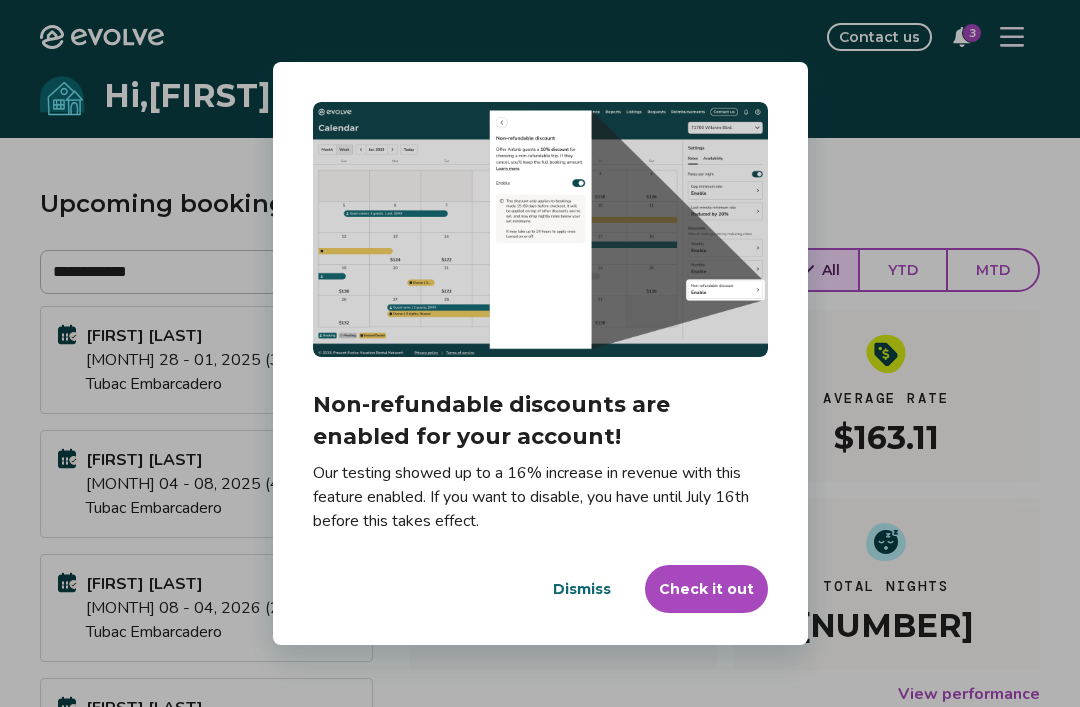 click on "Dismiss" at bounding box center (582, 589) 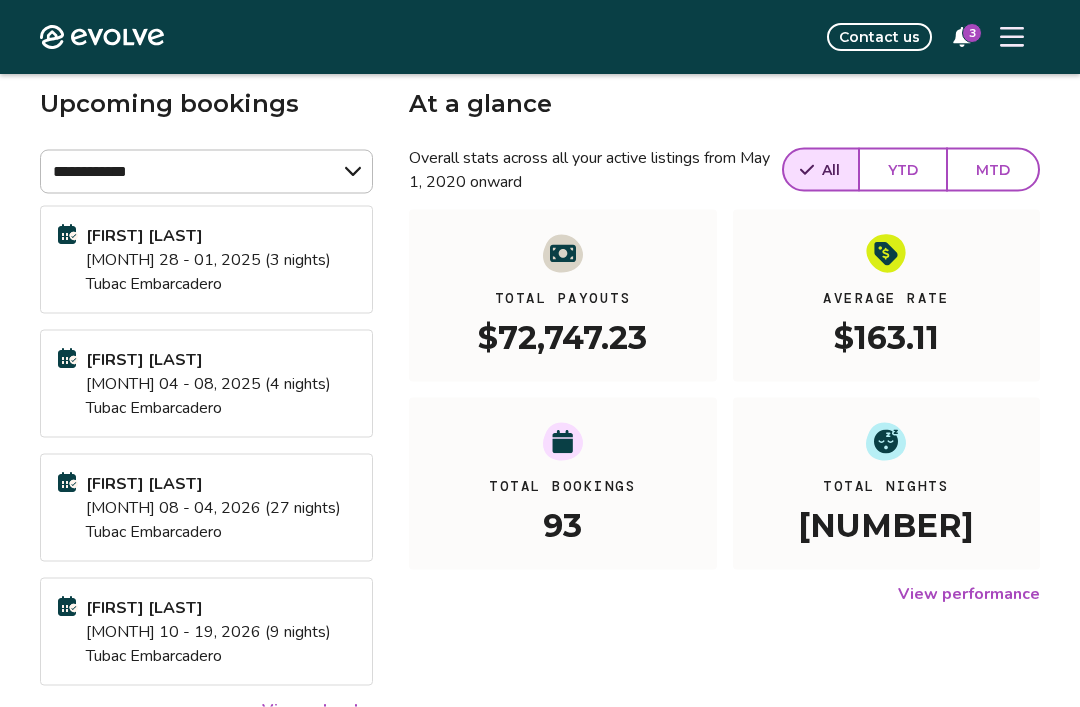 scroll, scrollTop: 101, scrollLeft: 0, axis: vertical 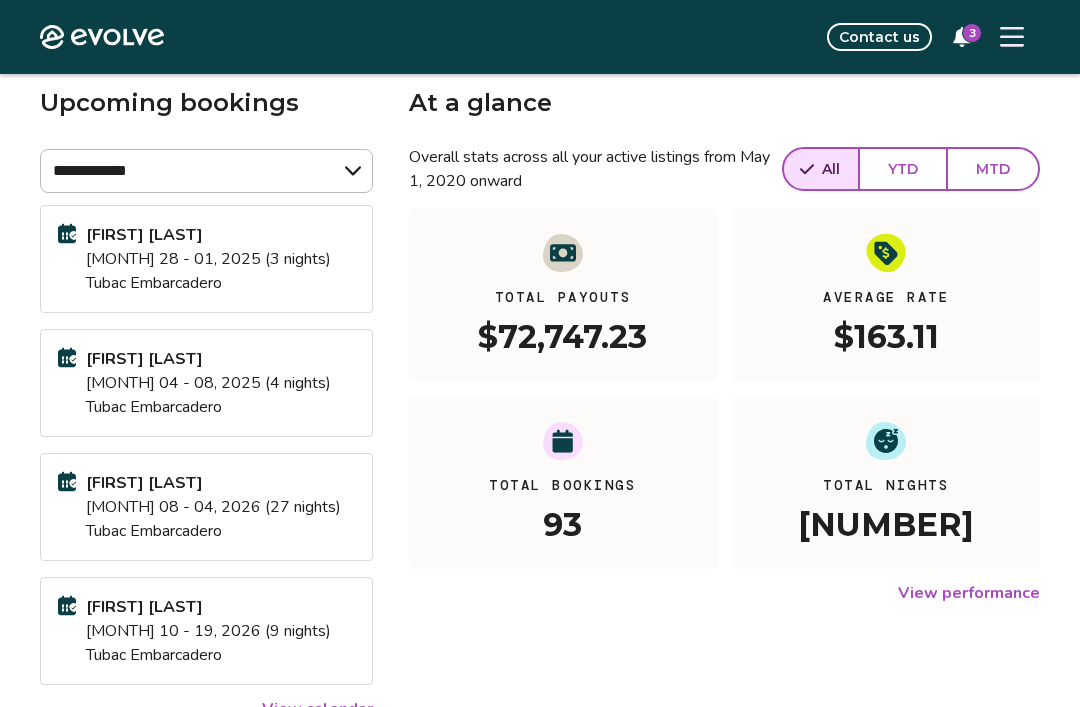 click on "View calendar" at bounding box center (317, 709) 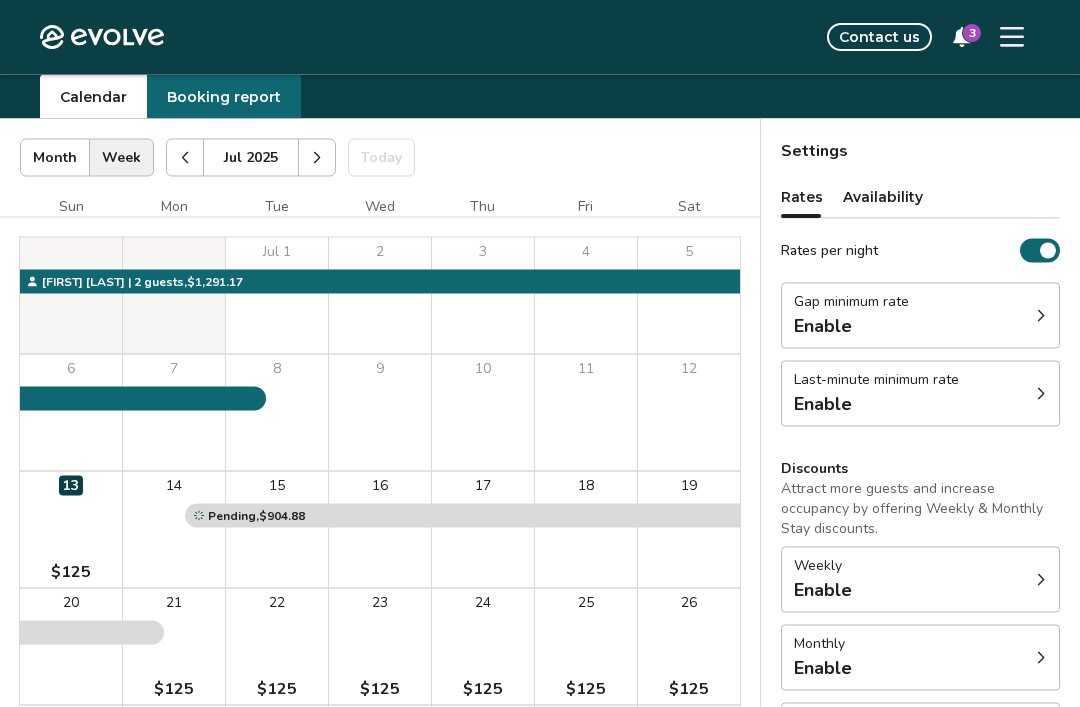 scroll, scrollTop: 64, scrollLeft: 0, axis: vertical 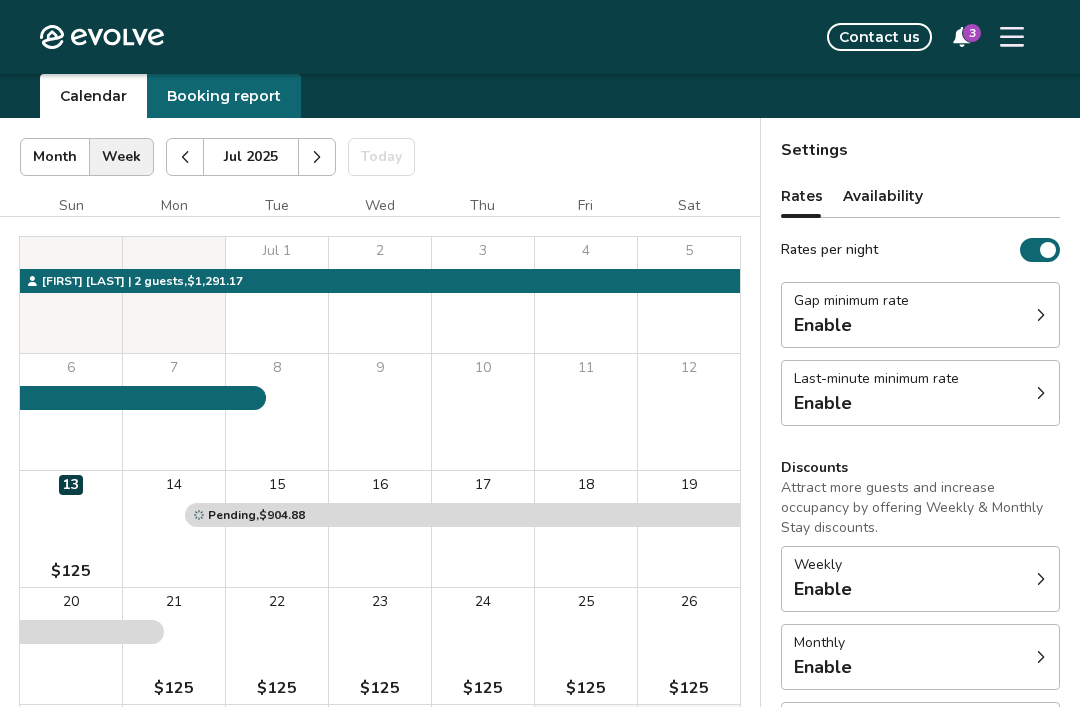 click on "15" at bounding box center (277, 529) 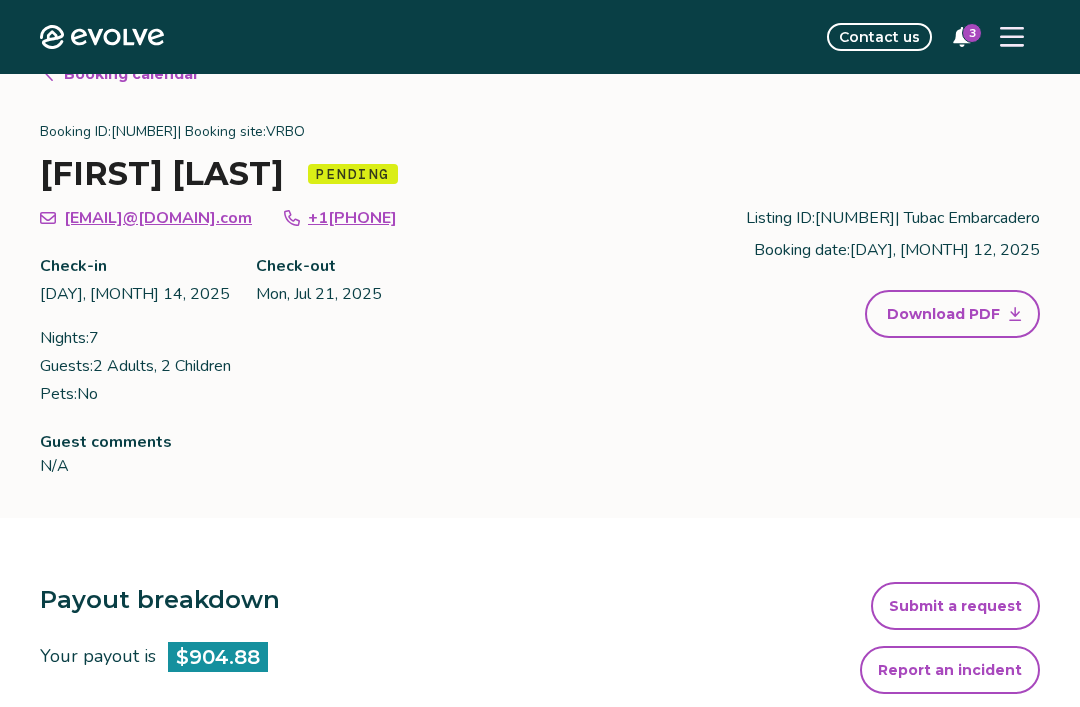 scroll, scrollTop: 0, scrollLeft: 0, axis: both 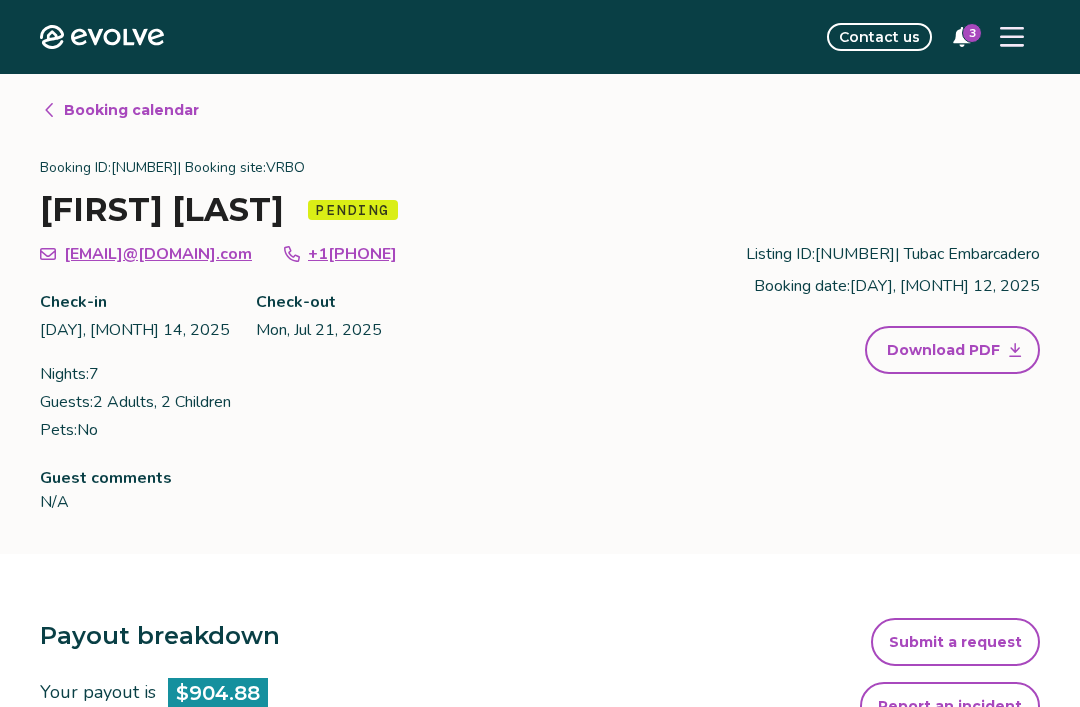 click on "Booking calendar" at bounding box center [131, 110] 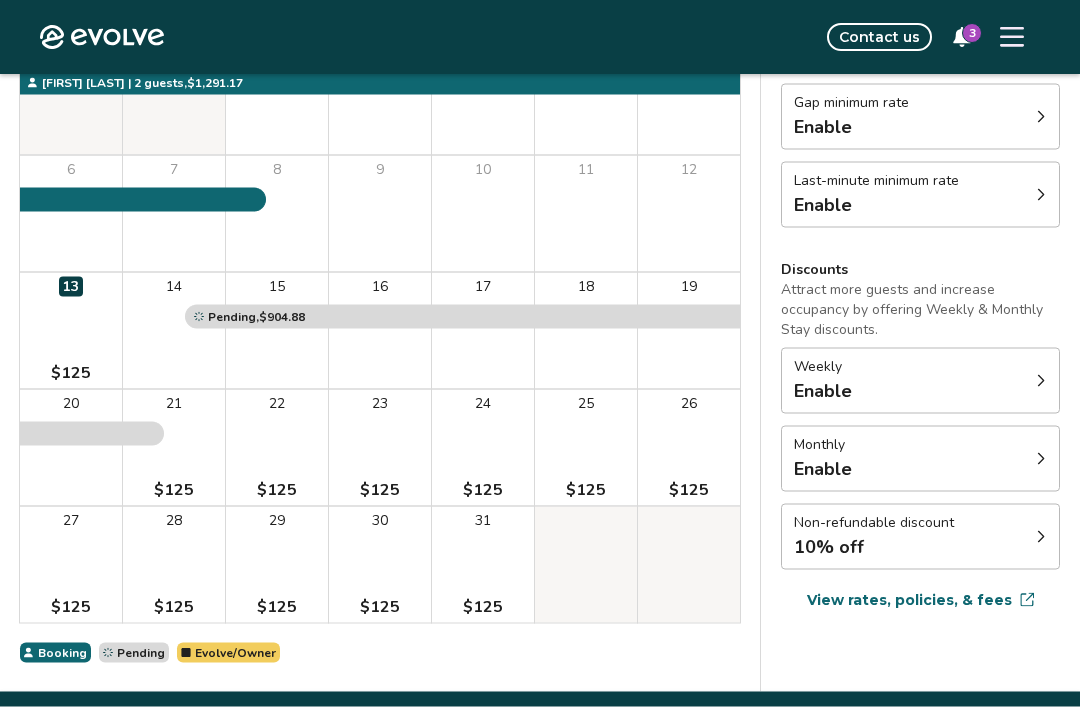 scroll, scrollTop: 263, scrollLeft: 0, axis: vertical 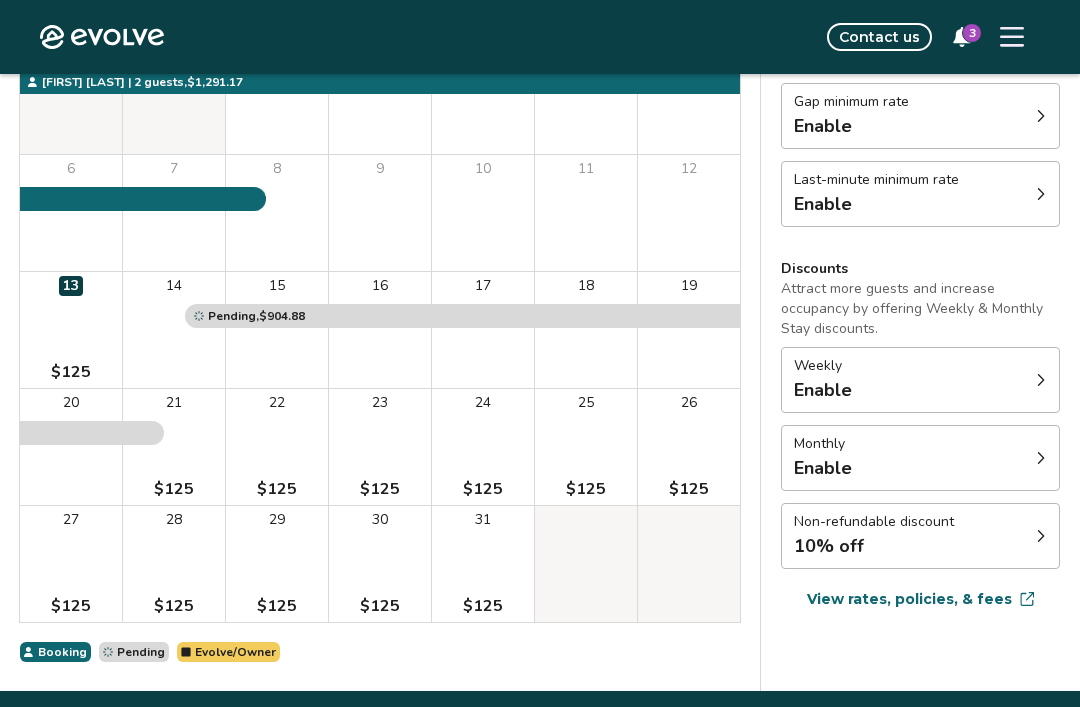 click on "Pending" at bounding box center (141, 652) 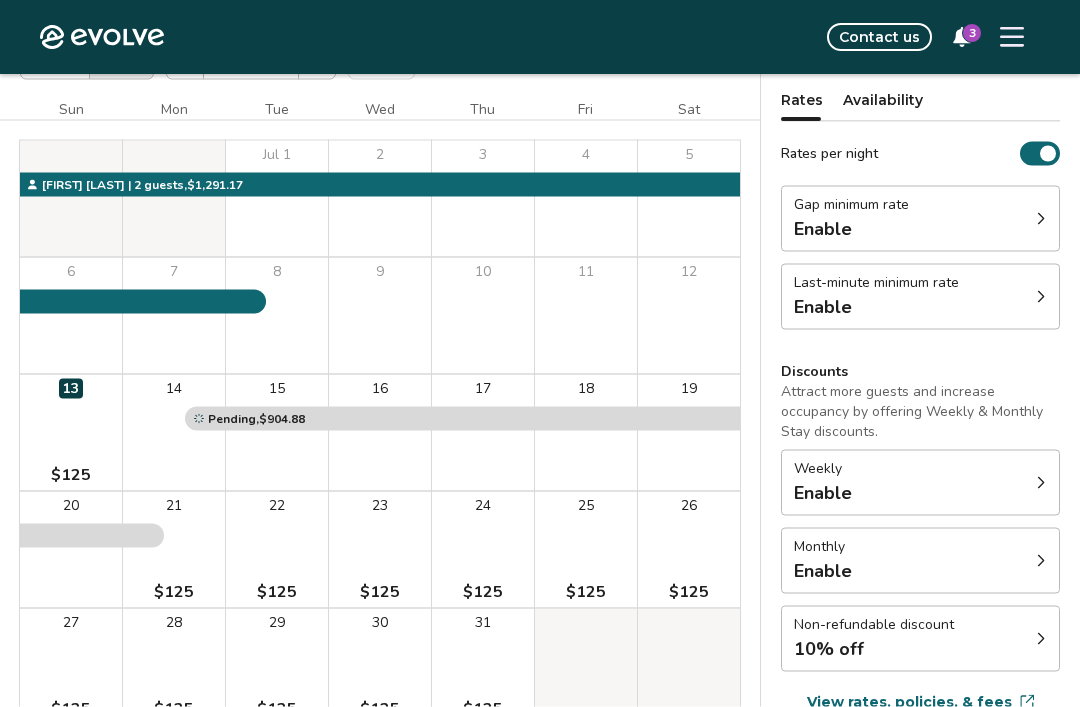 scroll, scrollTop: 0, scrollLeft: 0, axis: both 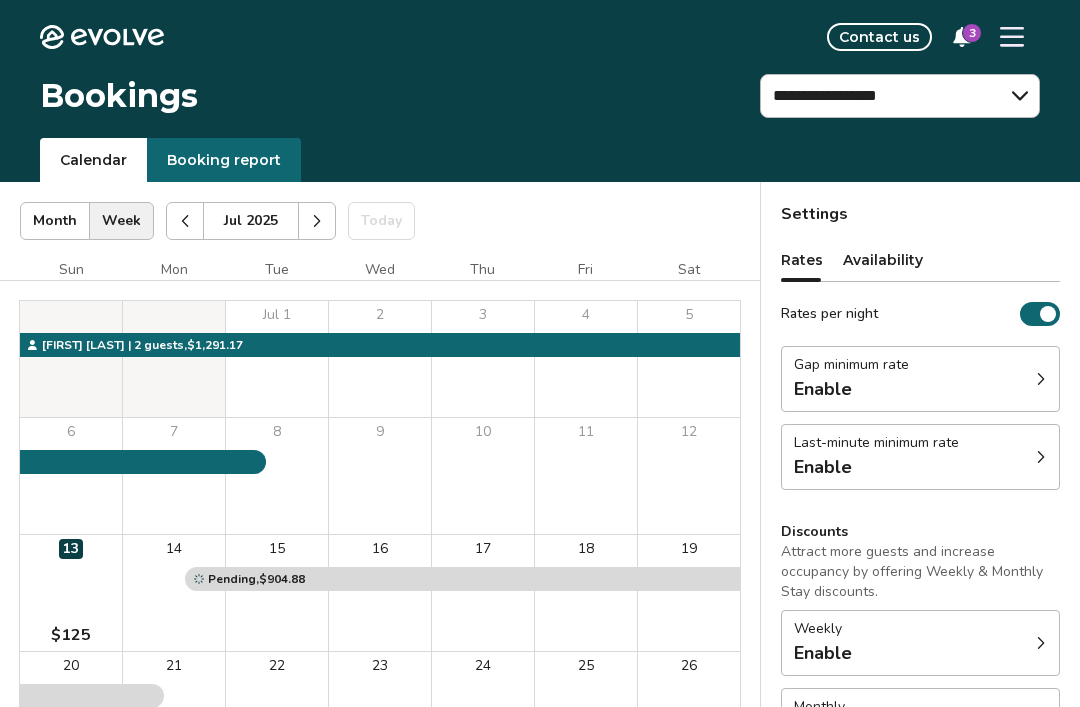 click on "3" at bounding box center (972, 33) 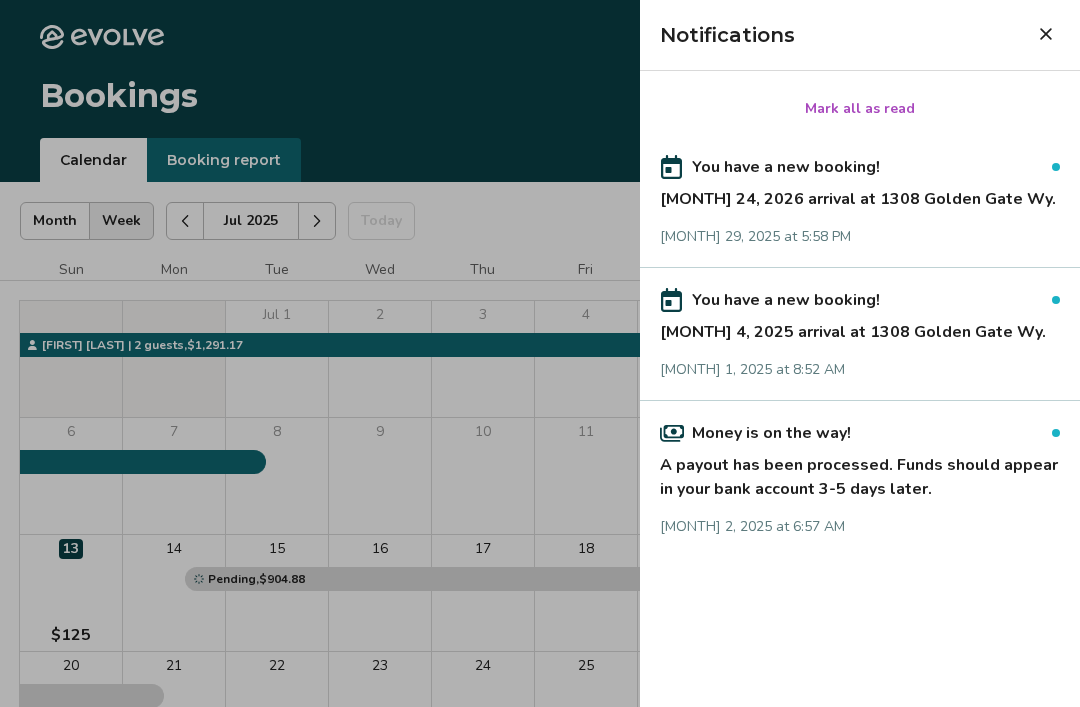 click at bounding box center (540, 353) 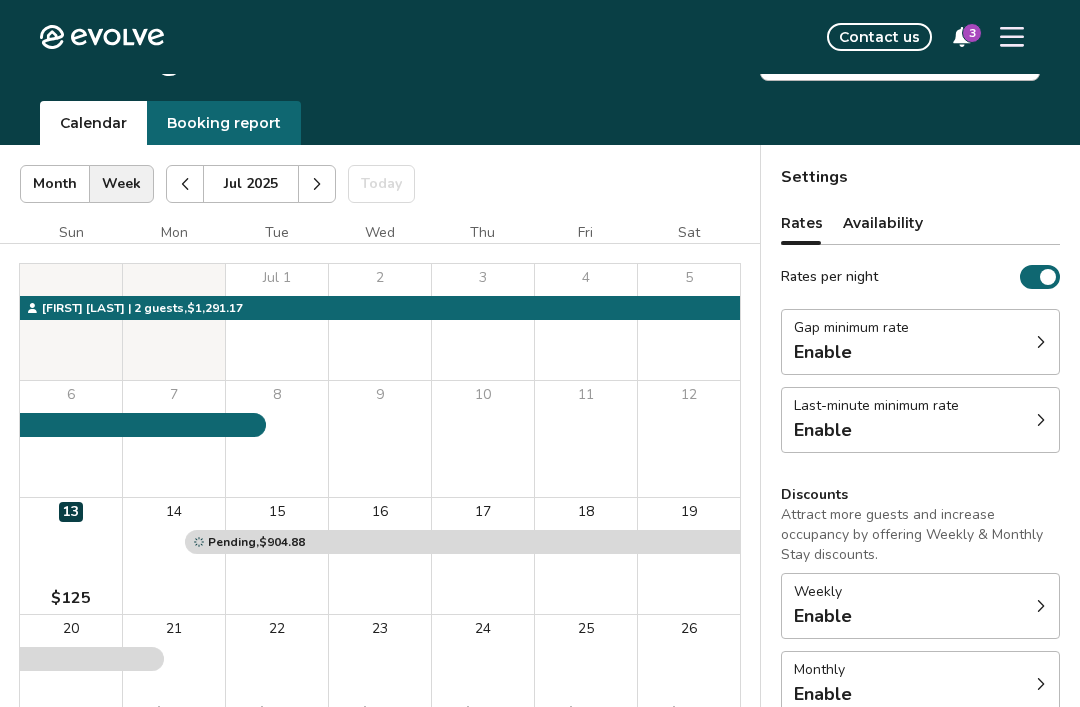 scroll, scrollTop: 0, scrollLeft: 0, axis: both 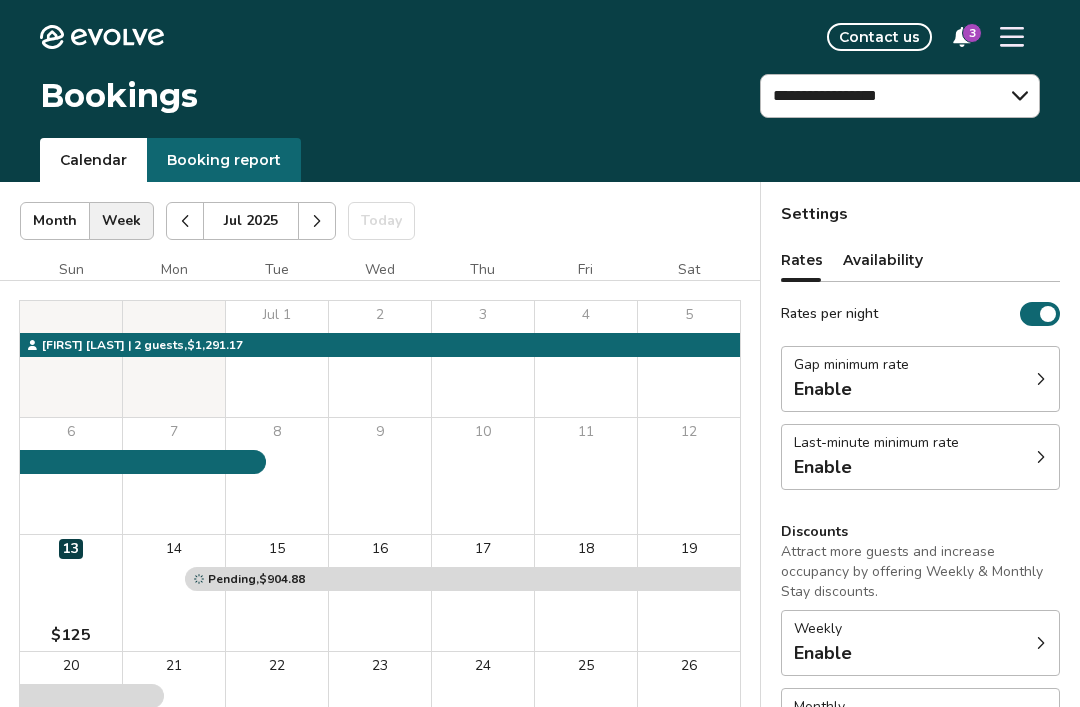 click on "Booking report" at bounding box center (224, 160) 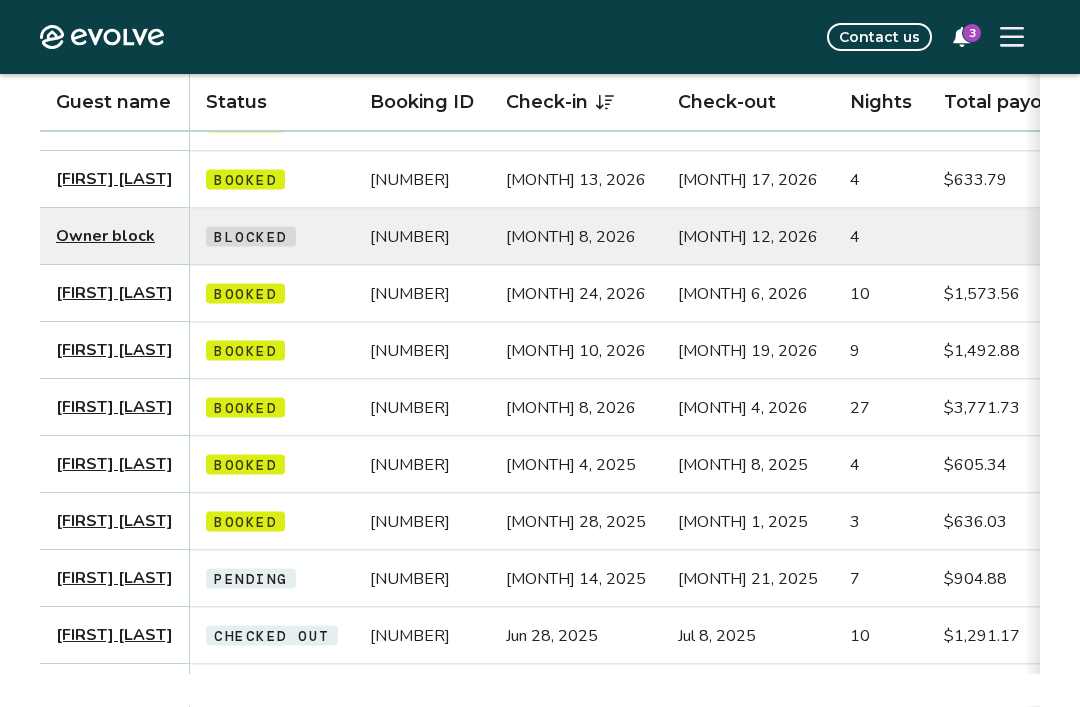 scroll, scrollTop: 274, scrollLeft: 0, axis: vertical 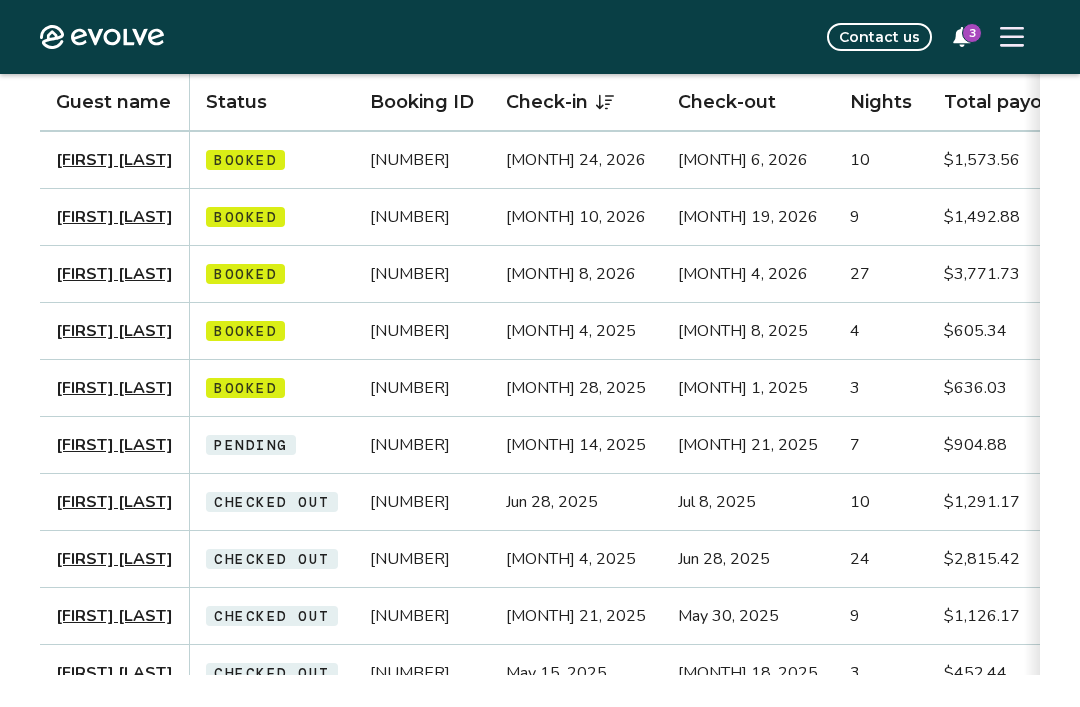 click 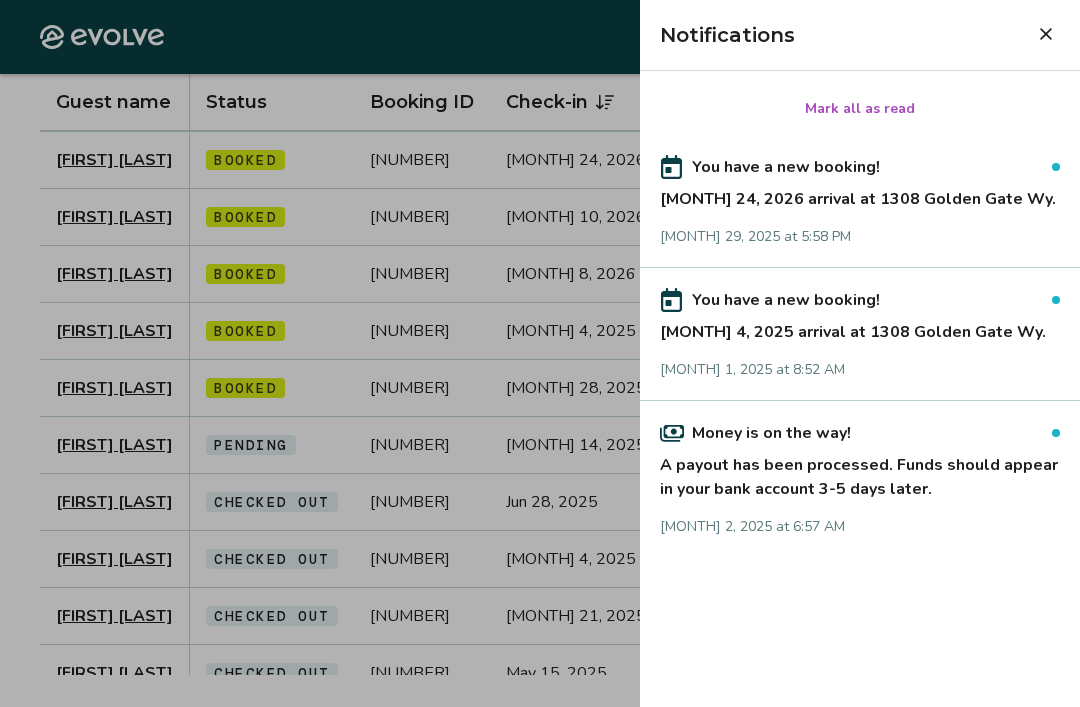 click at bounding box center (540, 353) 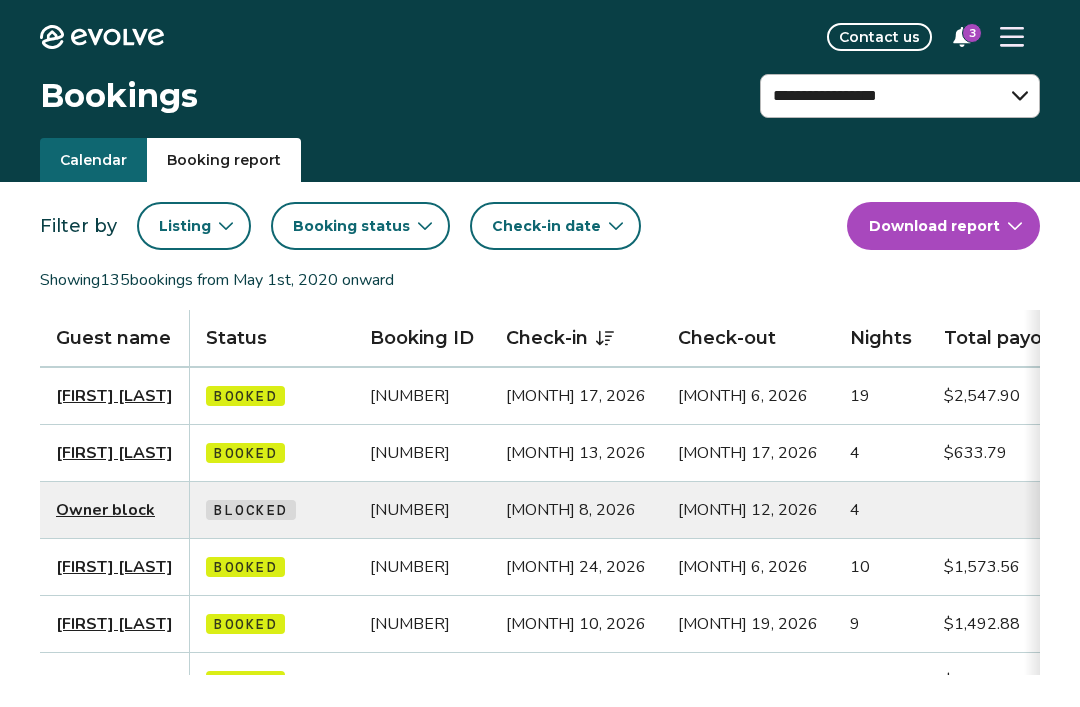 click on "Calendar" at bounding box center [93, 160] 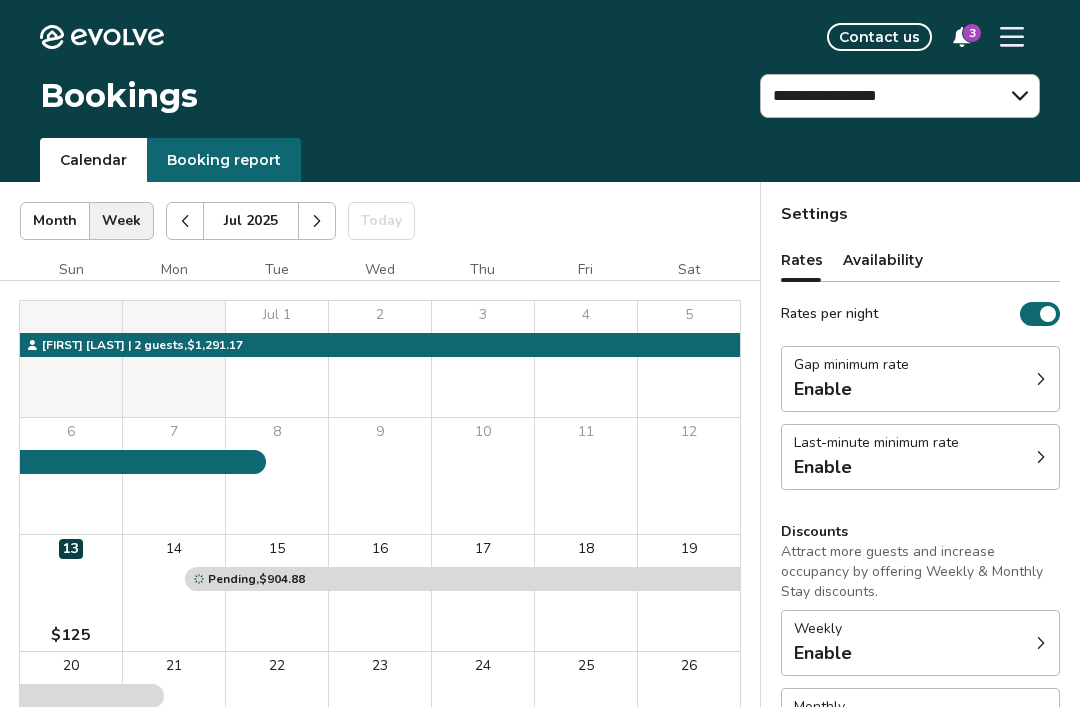 click 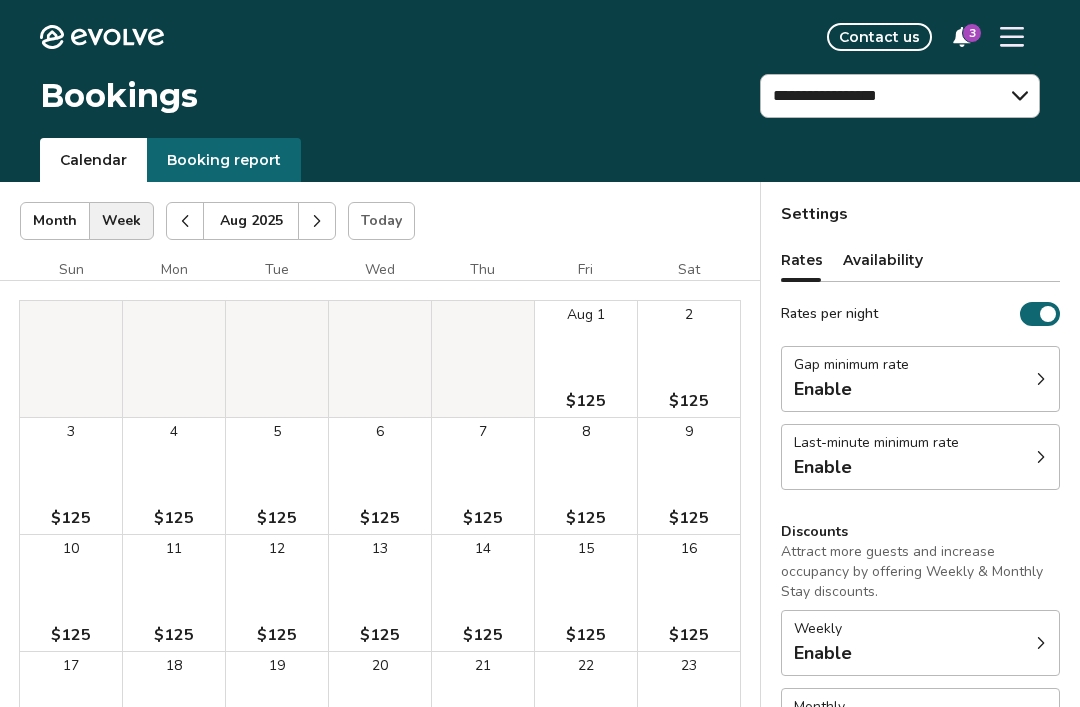 click 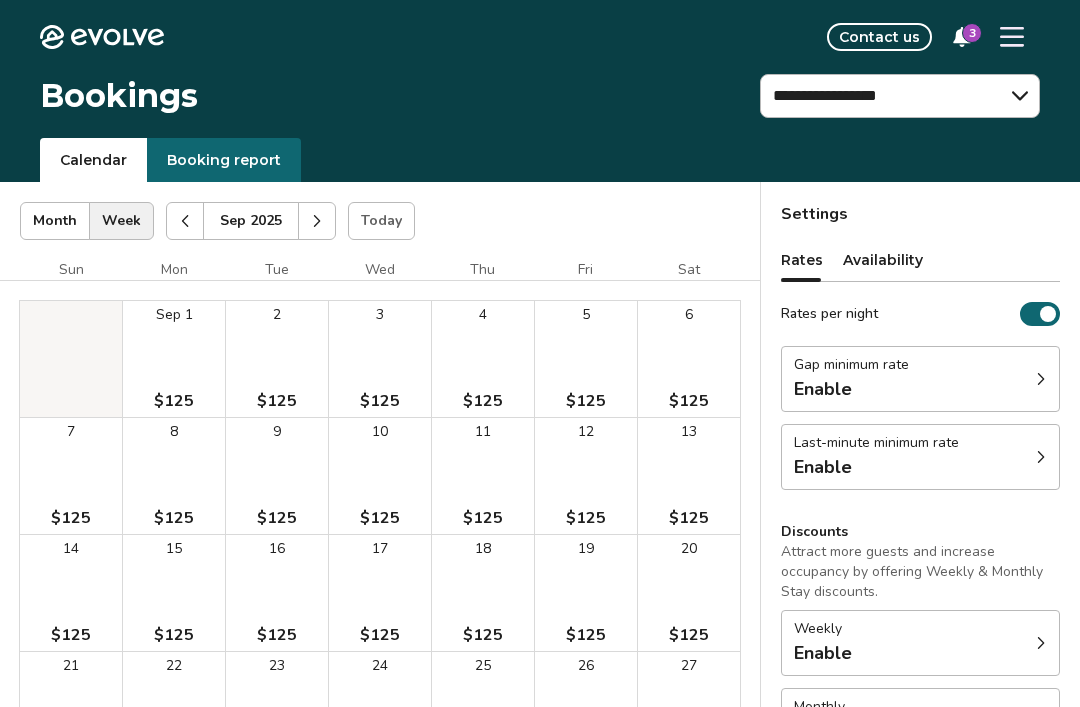 click 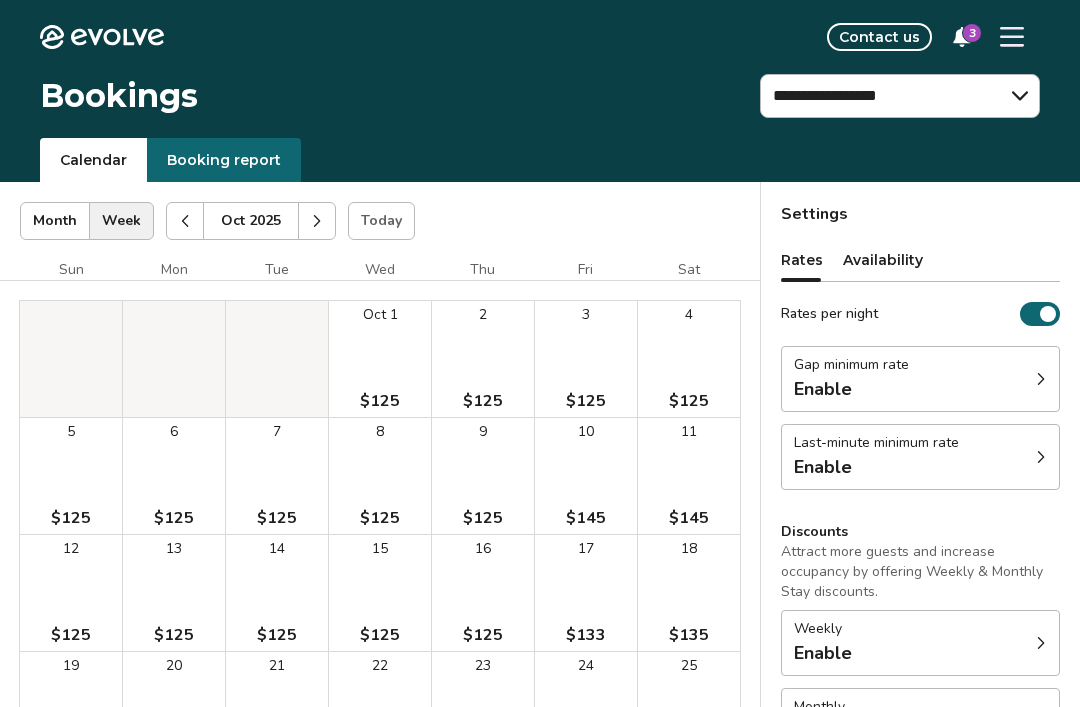 click 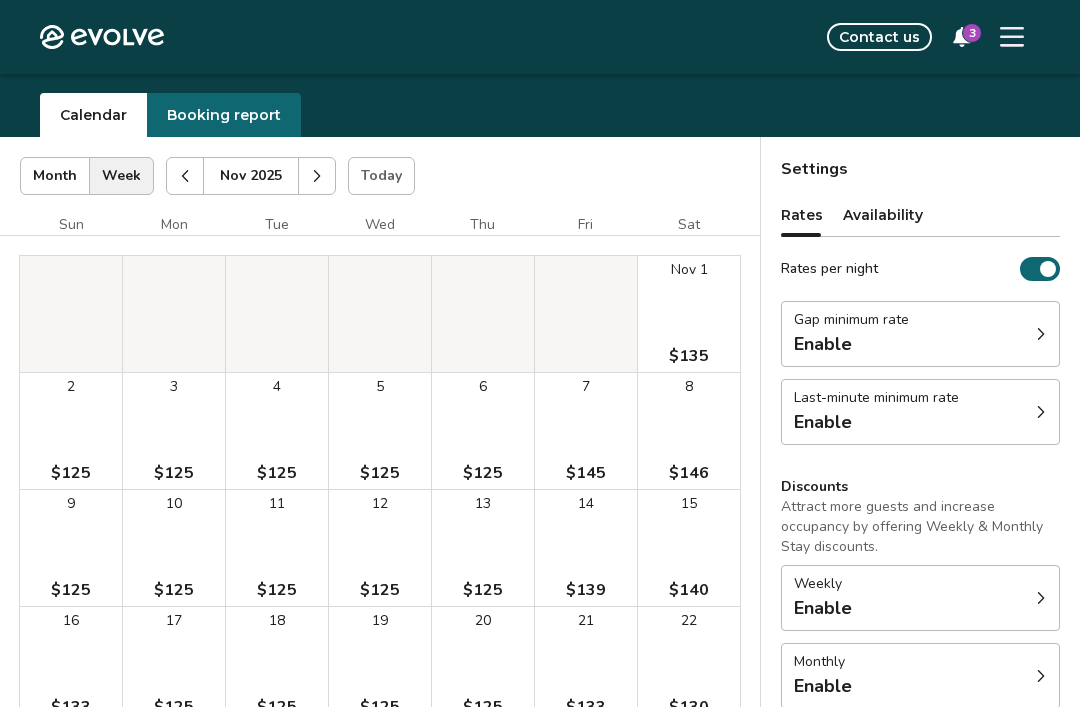 click at bounding box center [317, 176] 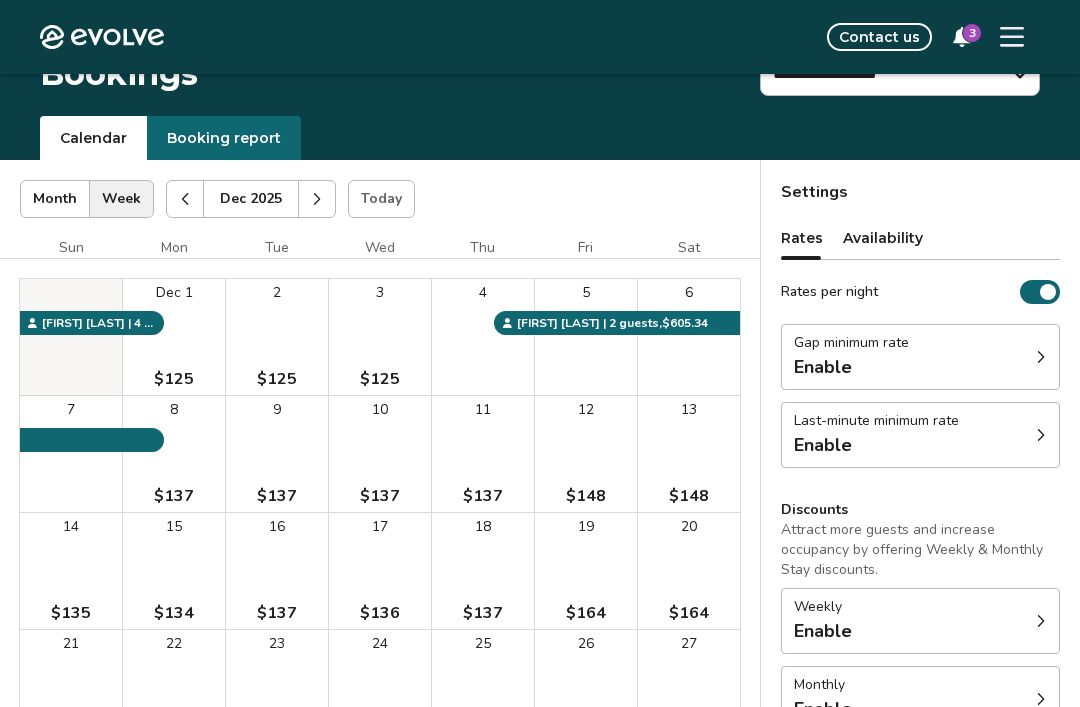 click at bounding box center [317, 199] 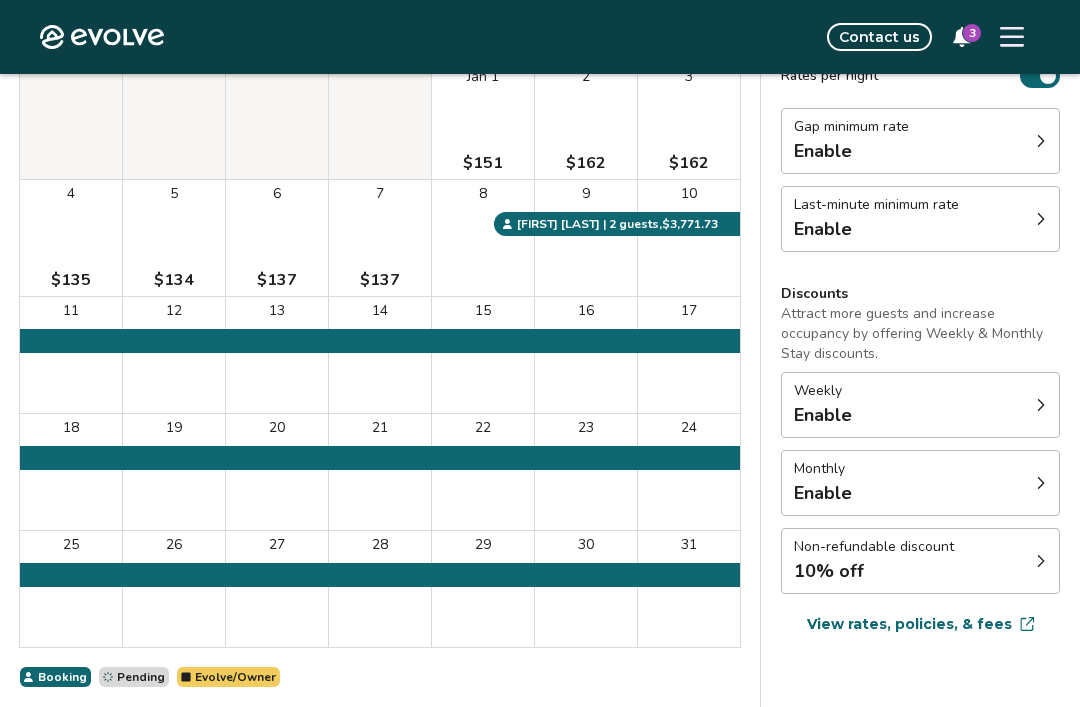 scroll, scrollTop: 263, scrollLeft: 0, axis: vertical 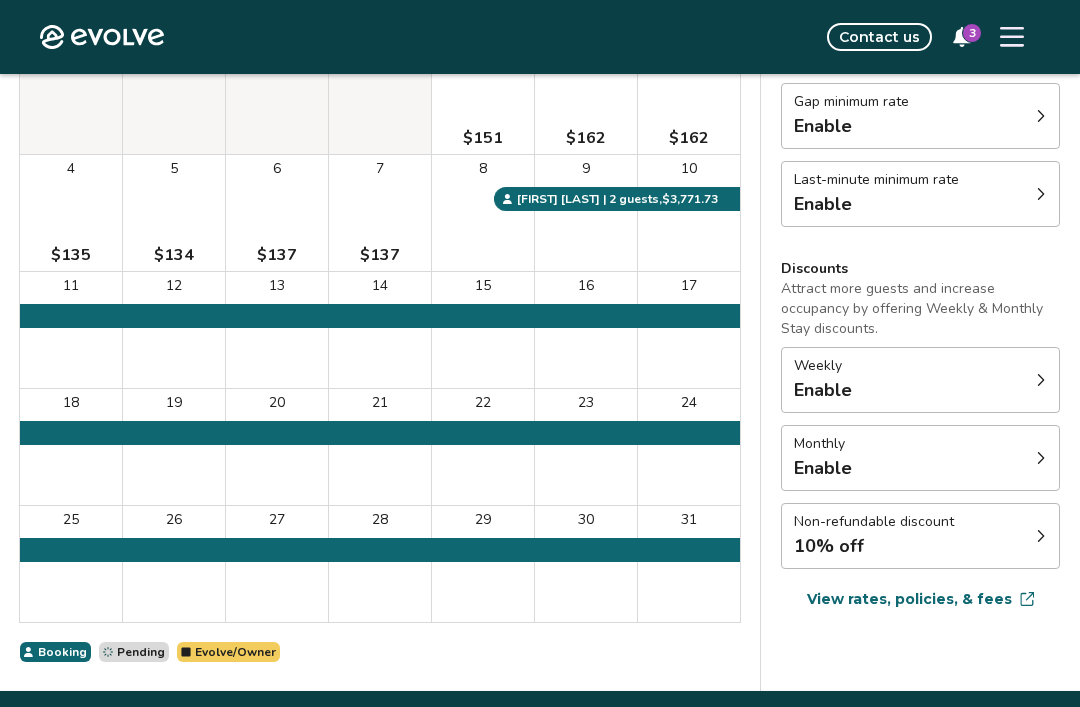 click on "3" at bounding box center (972, 33) 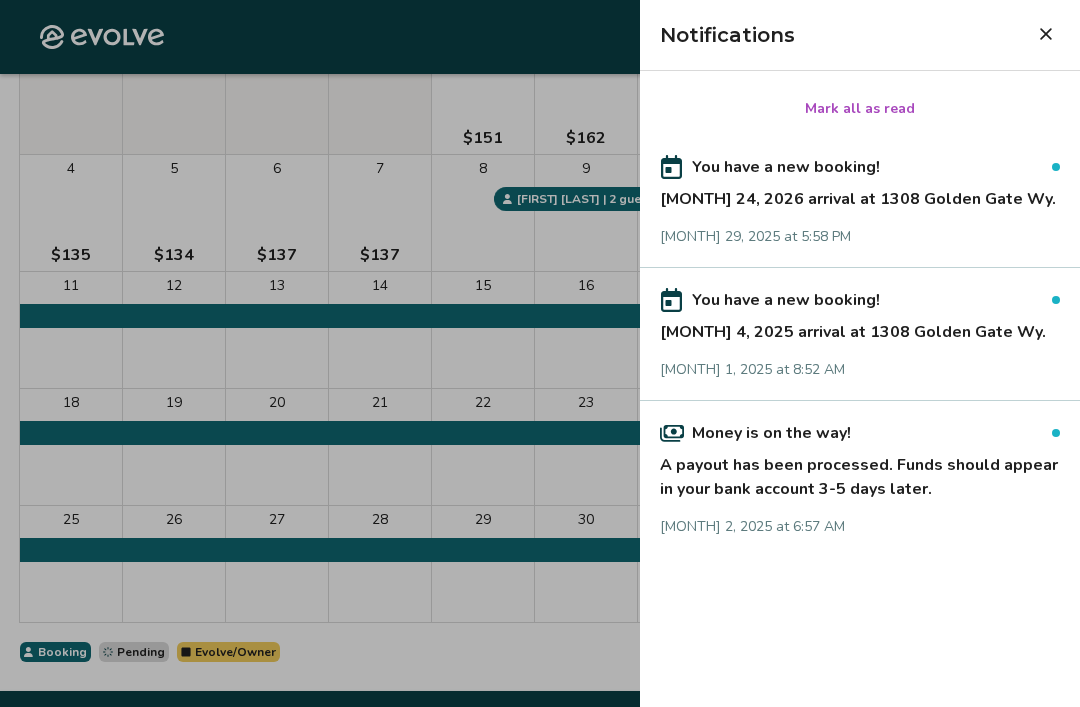 click 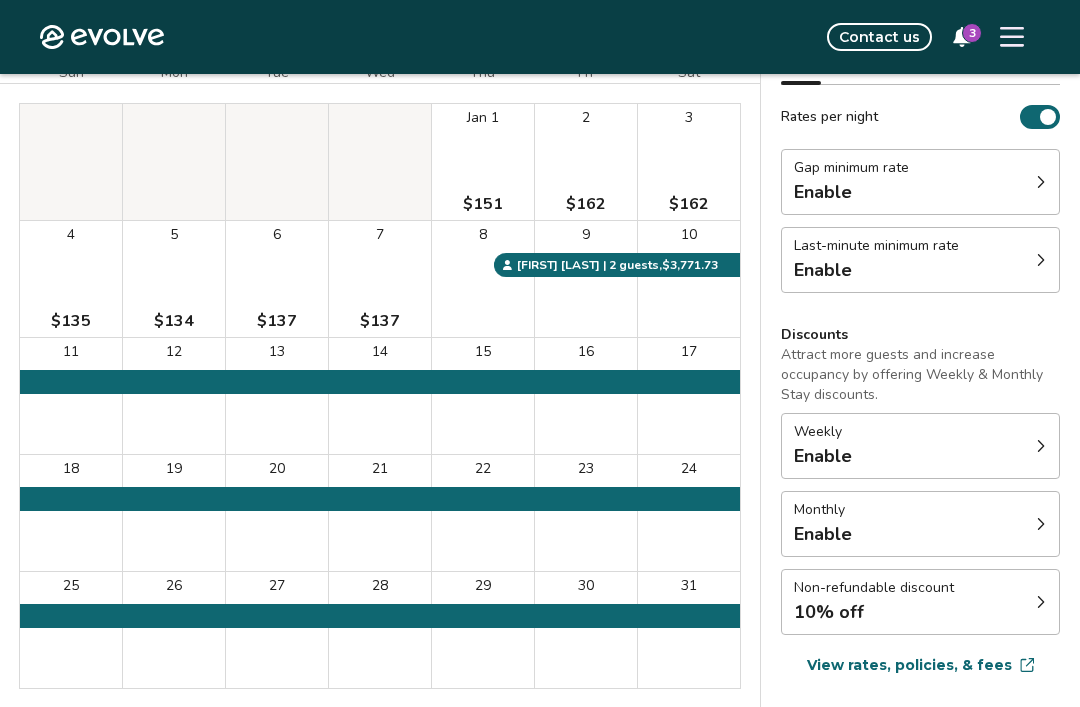 scroll, scrollTop: 0, scrollLeft: 0, axis: both 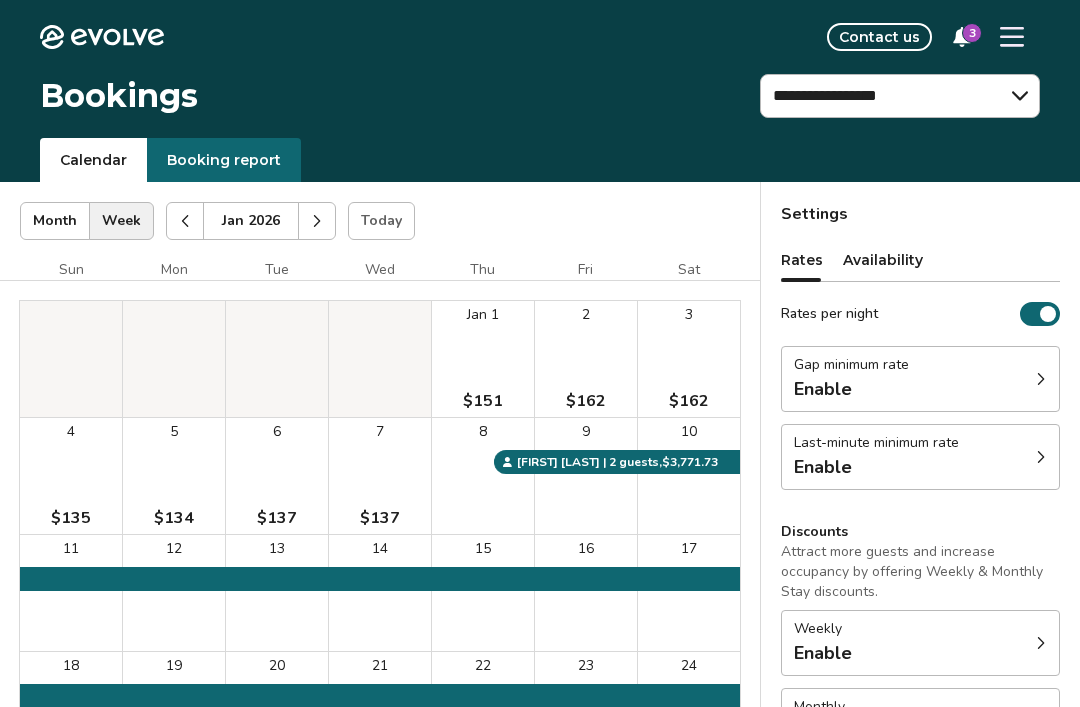 click on "3" at bounding box center (972, 33) 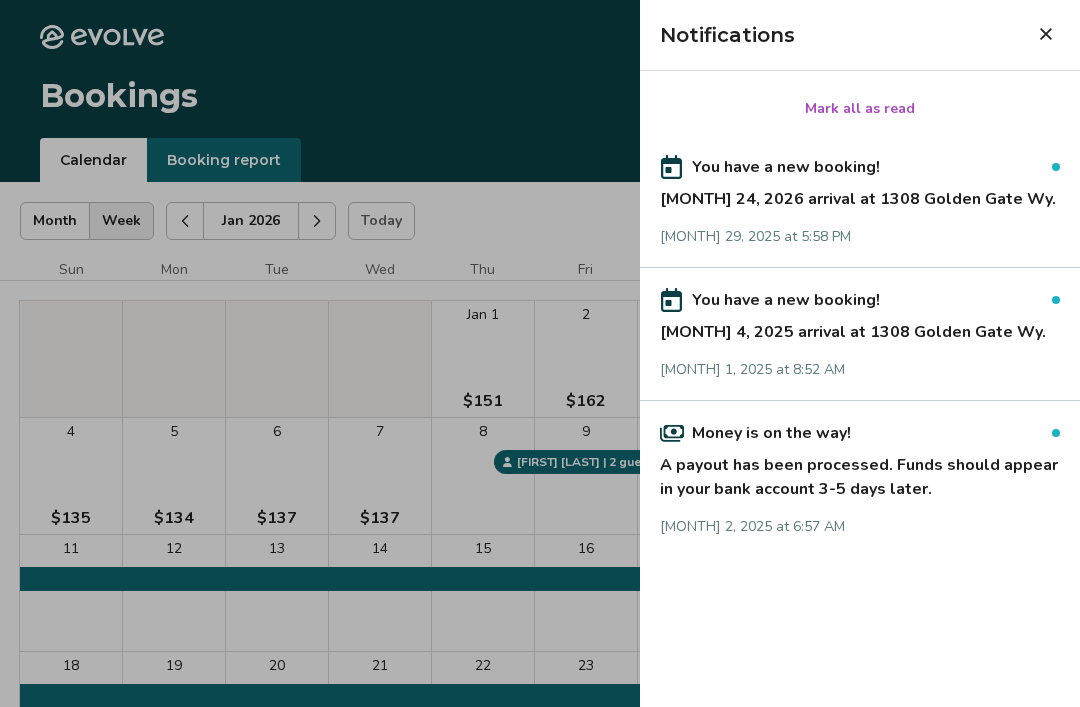 click 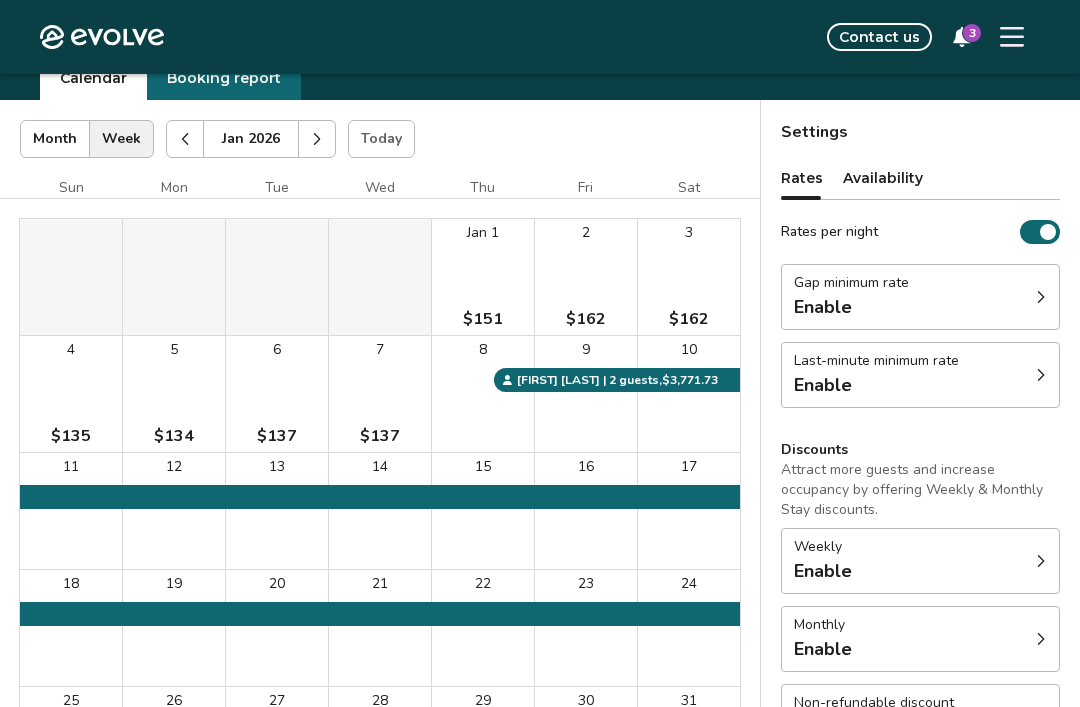 scroll, scrollTop: 78, scrollLeft: 0, axis: vertical 